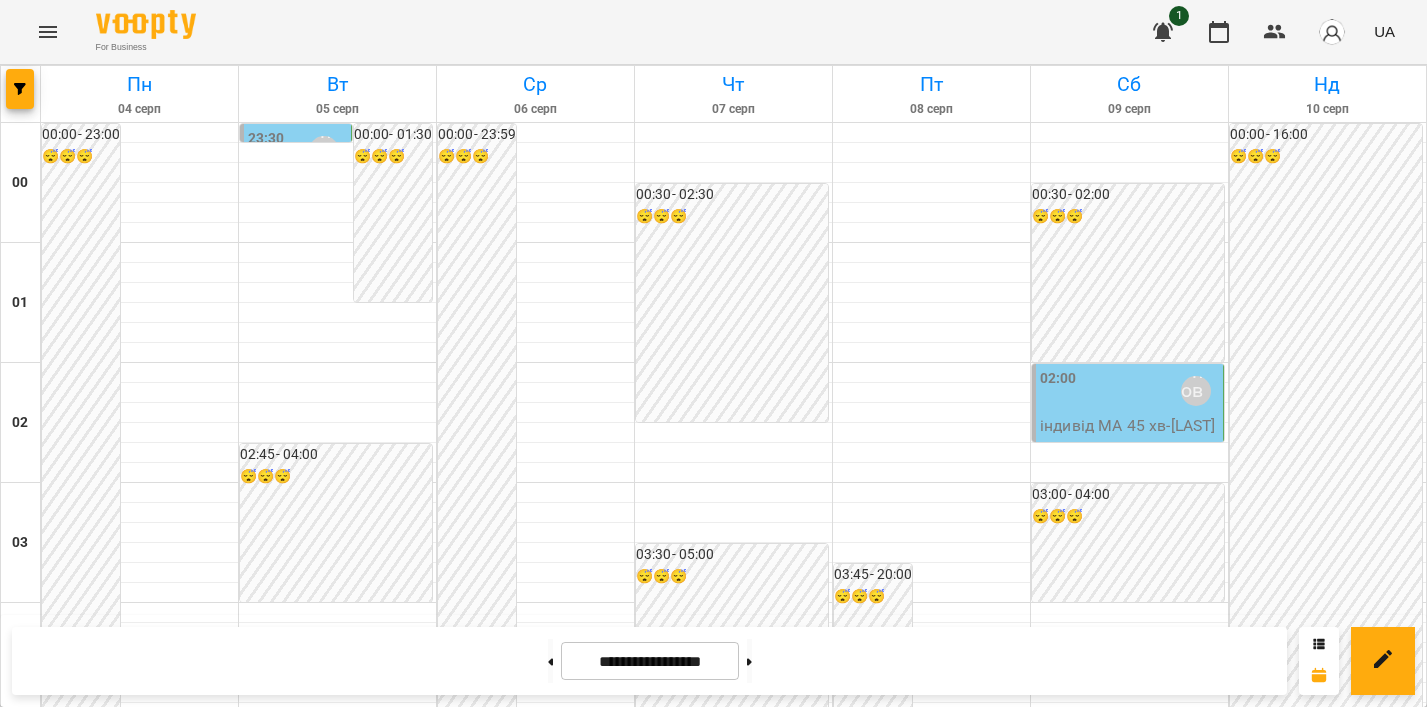 scroll, scrollTop: 0, scrollLeft: 0, axis: both 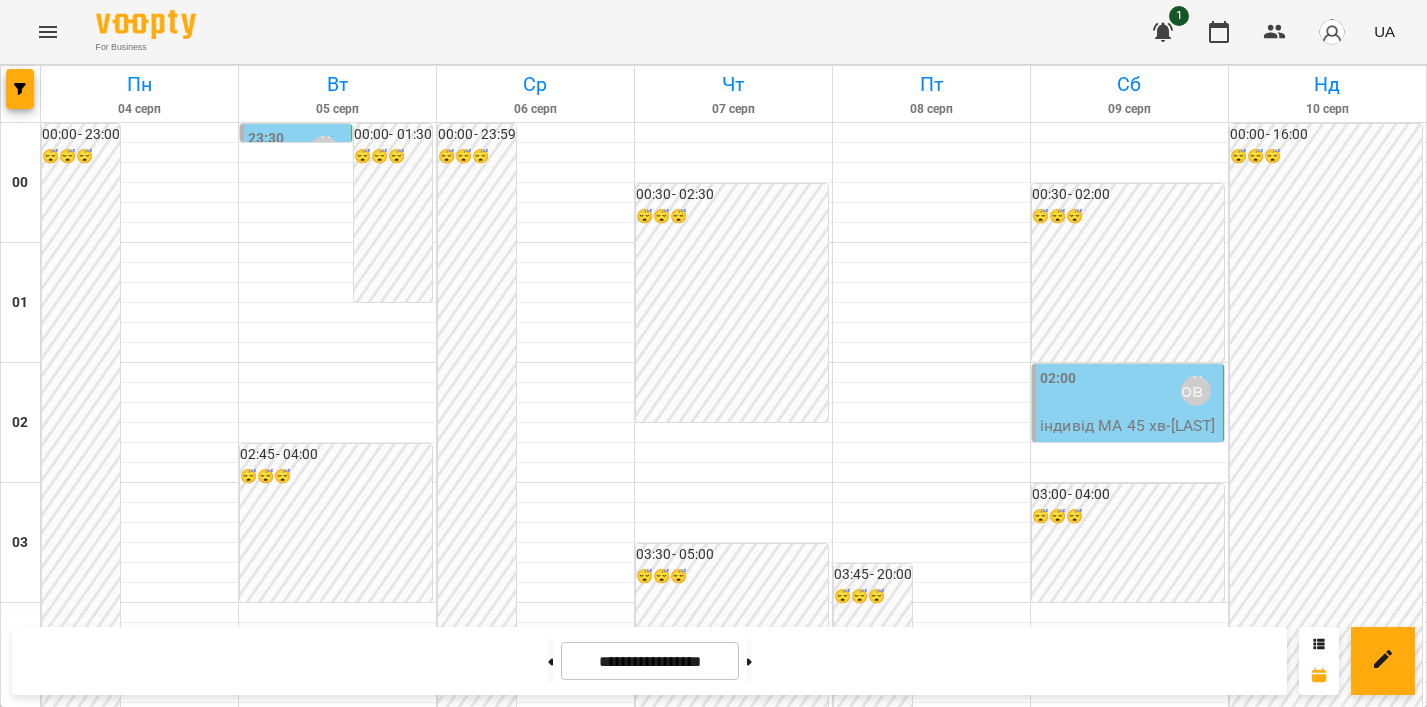 click at bounding box center (48, 32) 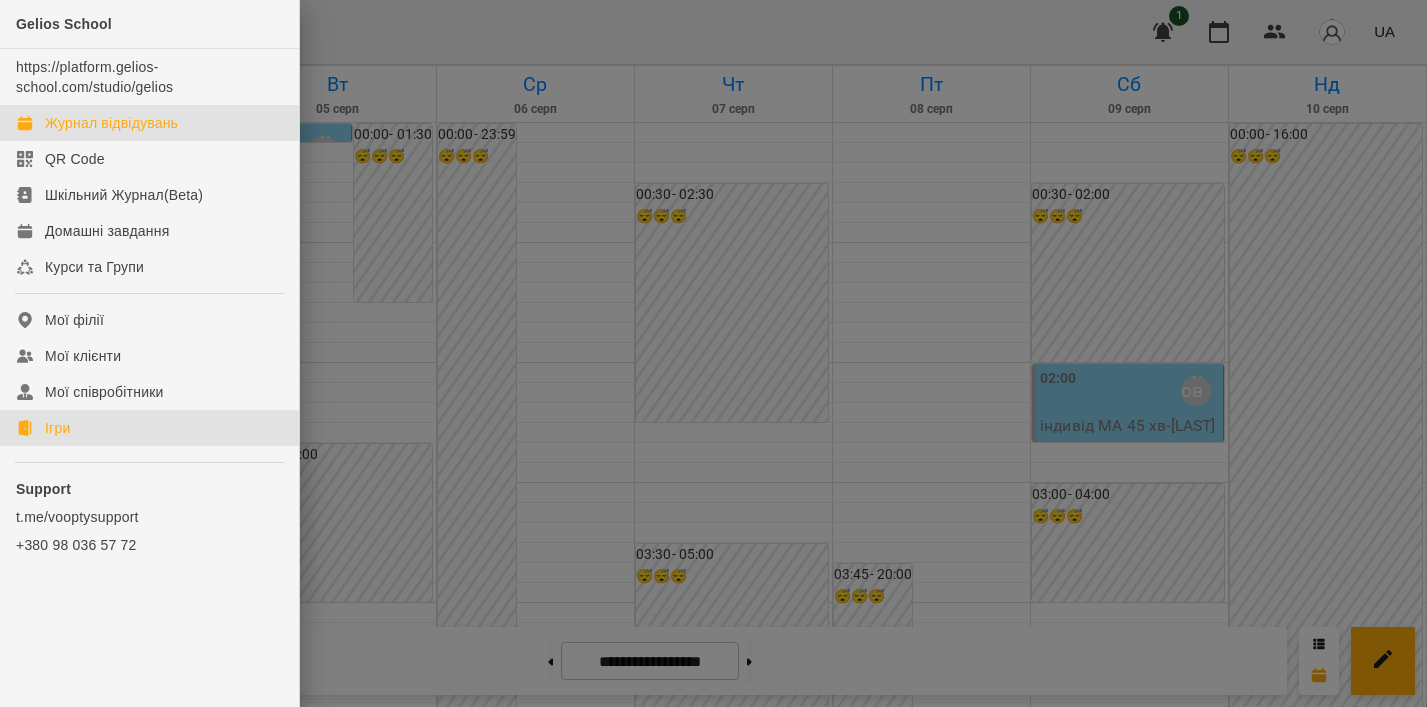 click on "Ігри" 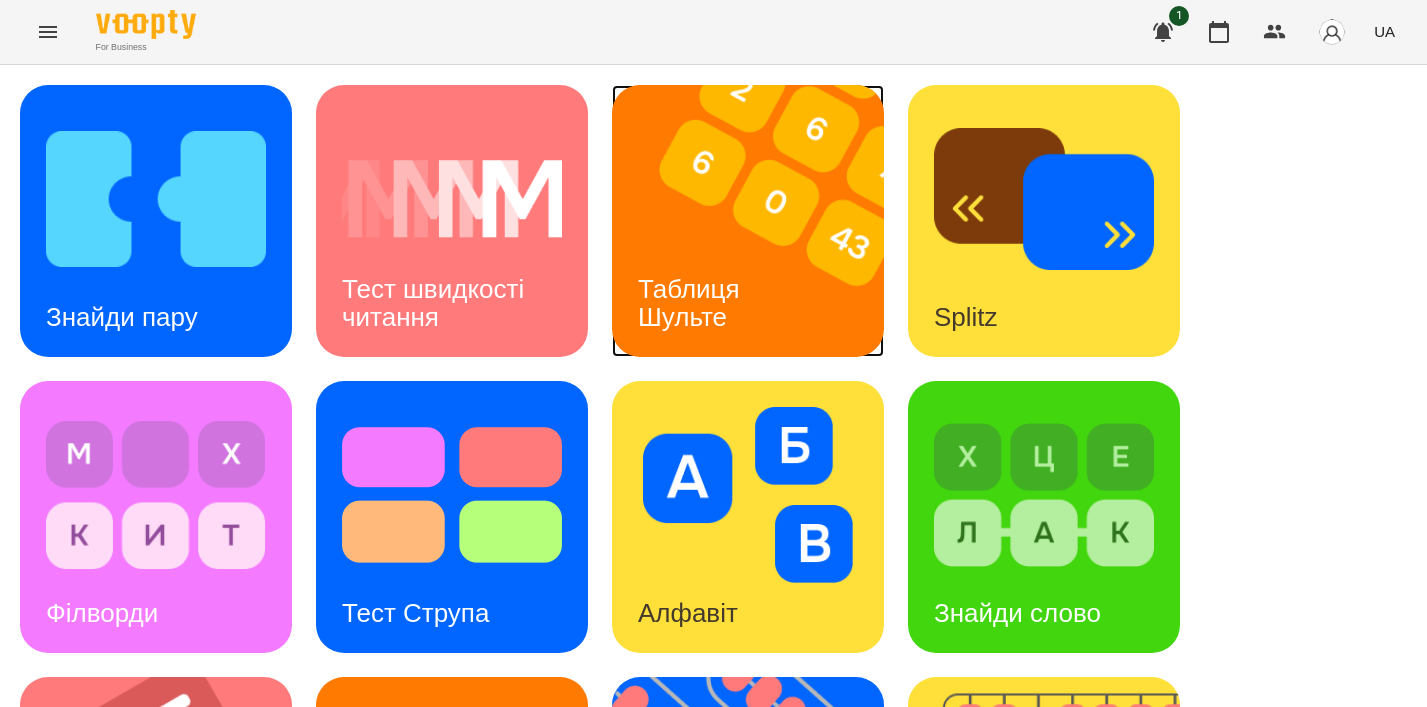 click on "Таблиця
Шульте" at bounding box center (692, 302) 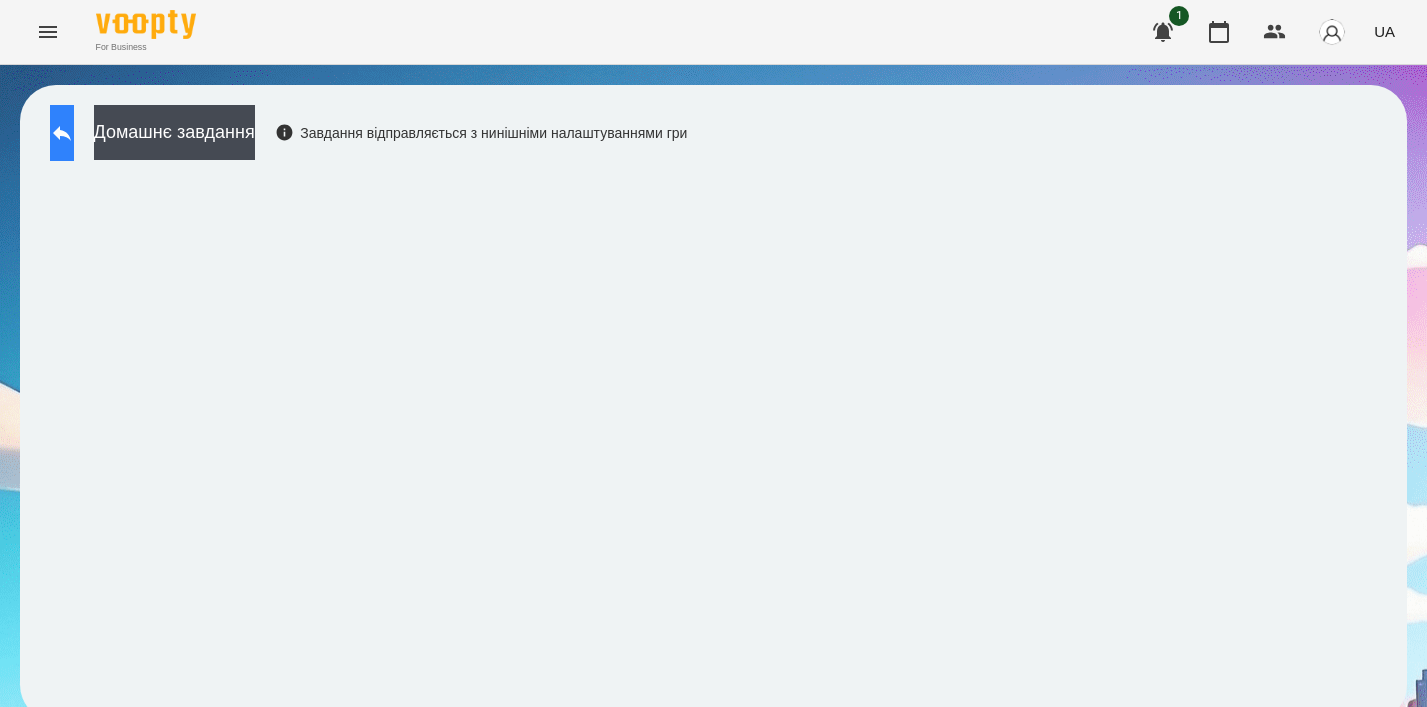 click 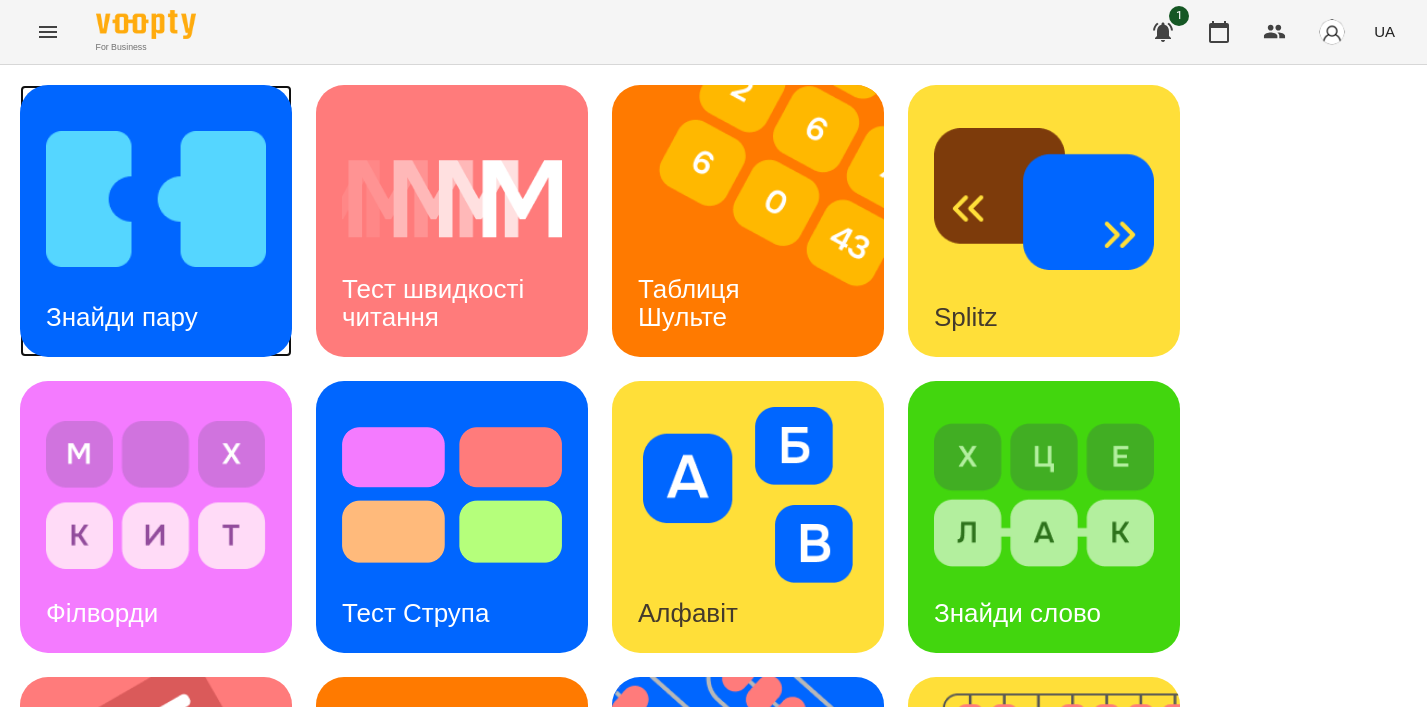 click at bounding box center [156, 199] 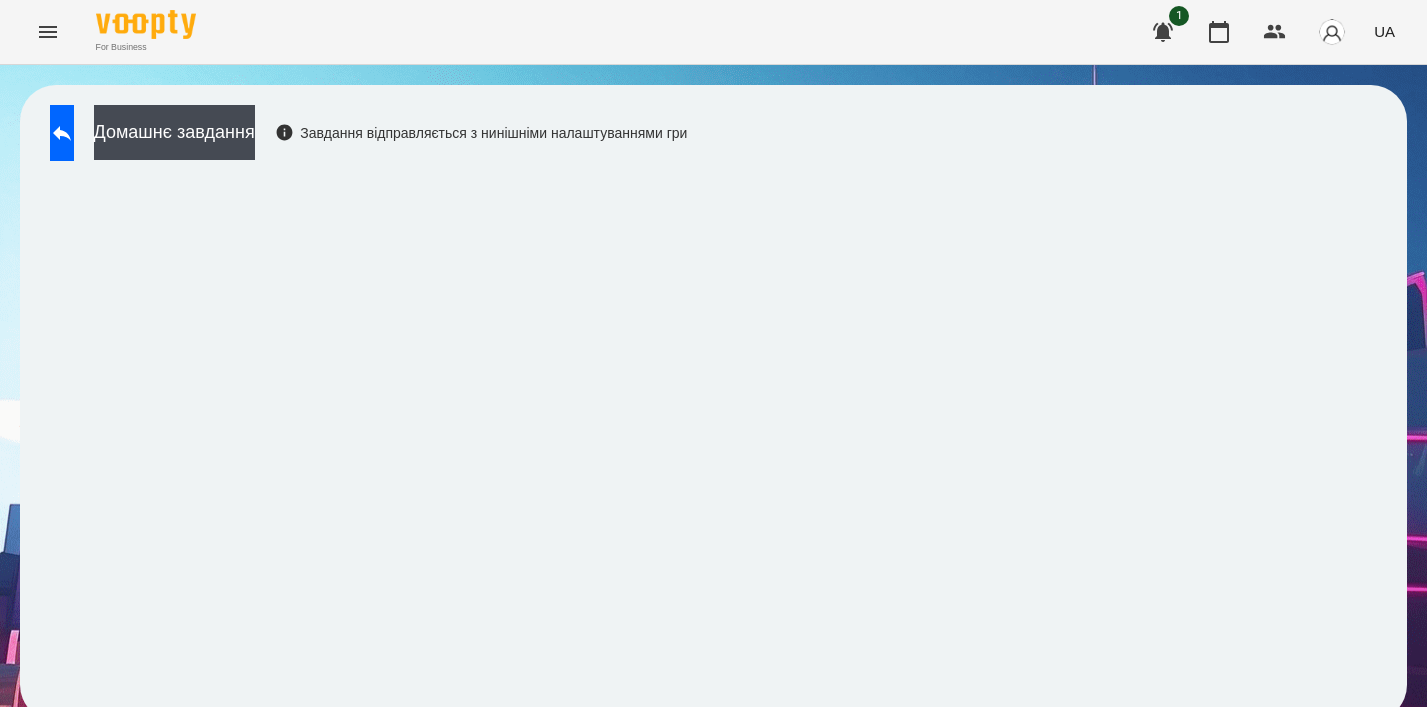 click on "Домашнє завдання Завдання відправляється з нинішніми налаштуваннями гри" at bounding box center (713, 403) 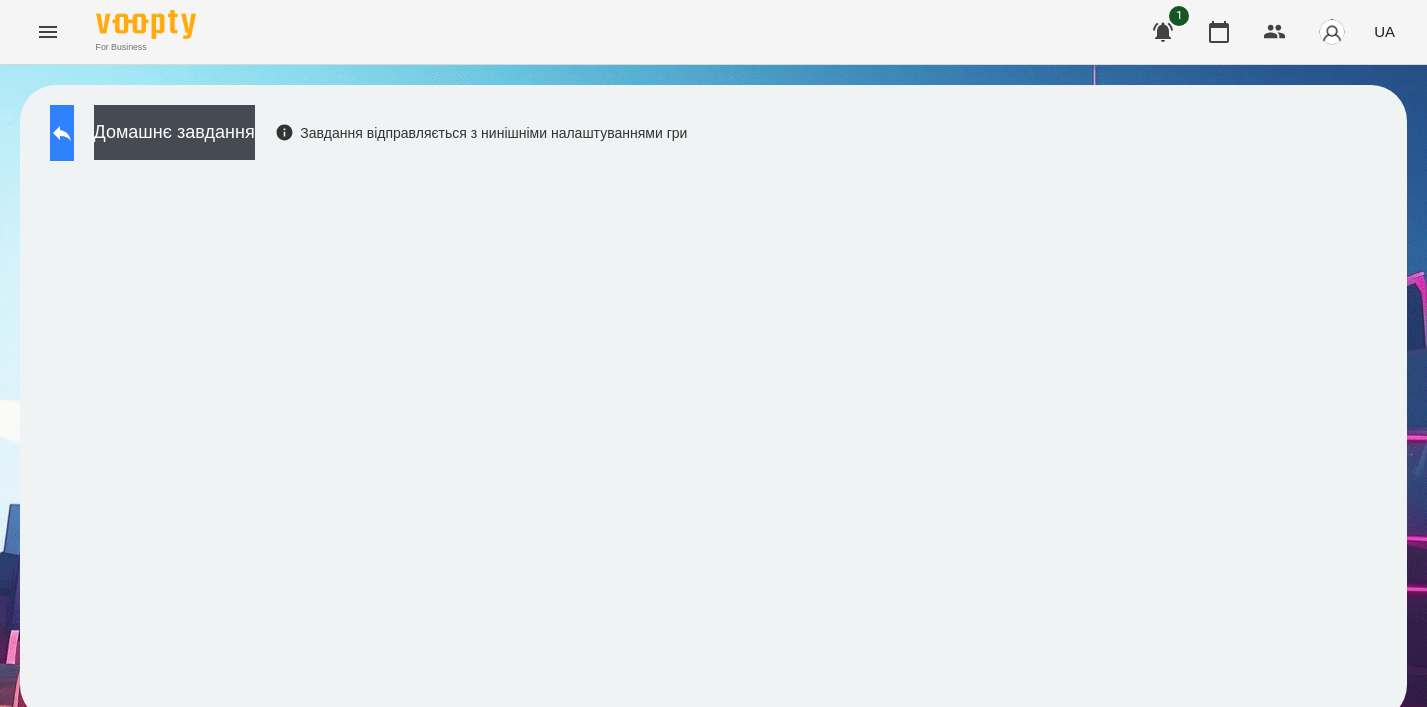 click 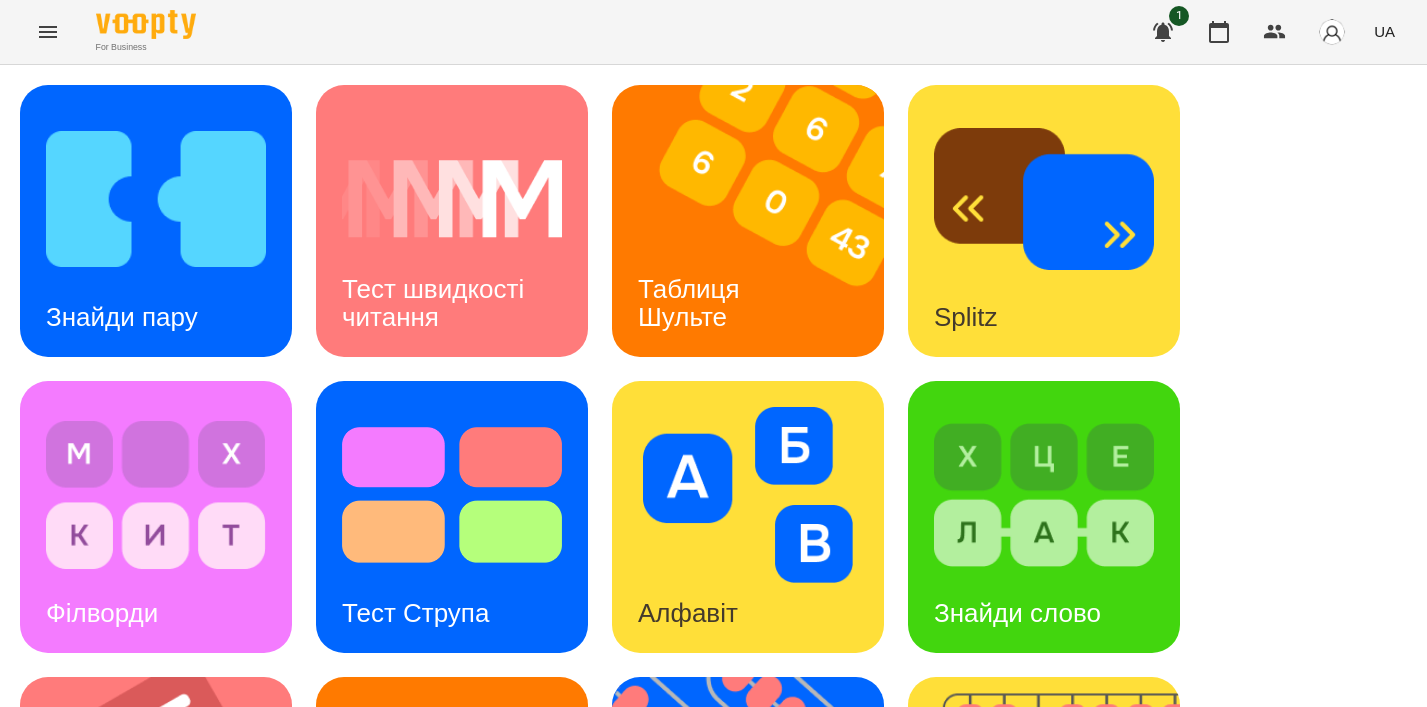 scroll, scrollTop: 646, scrollLeft: 0, axis: vertical 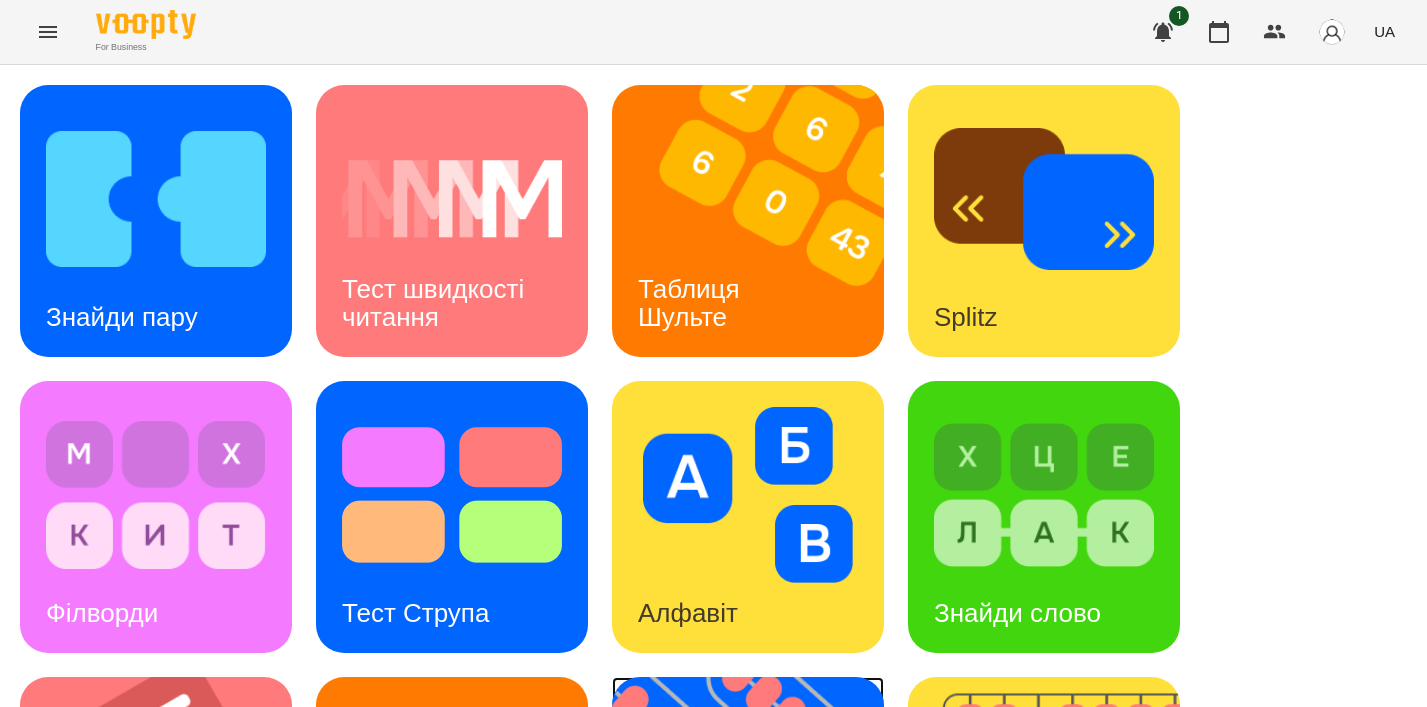 click on "Флешкарти" at bounding box center [706, 909] 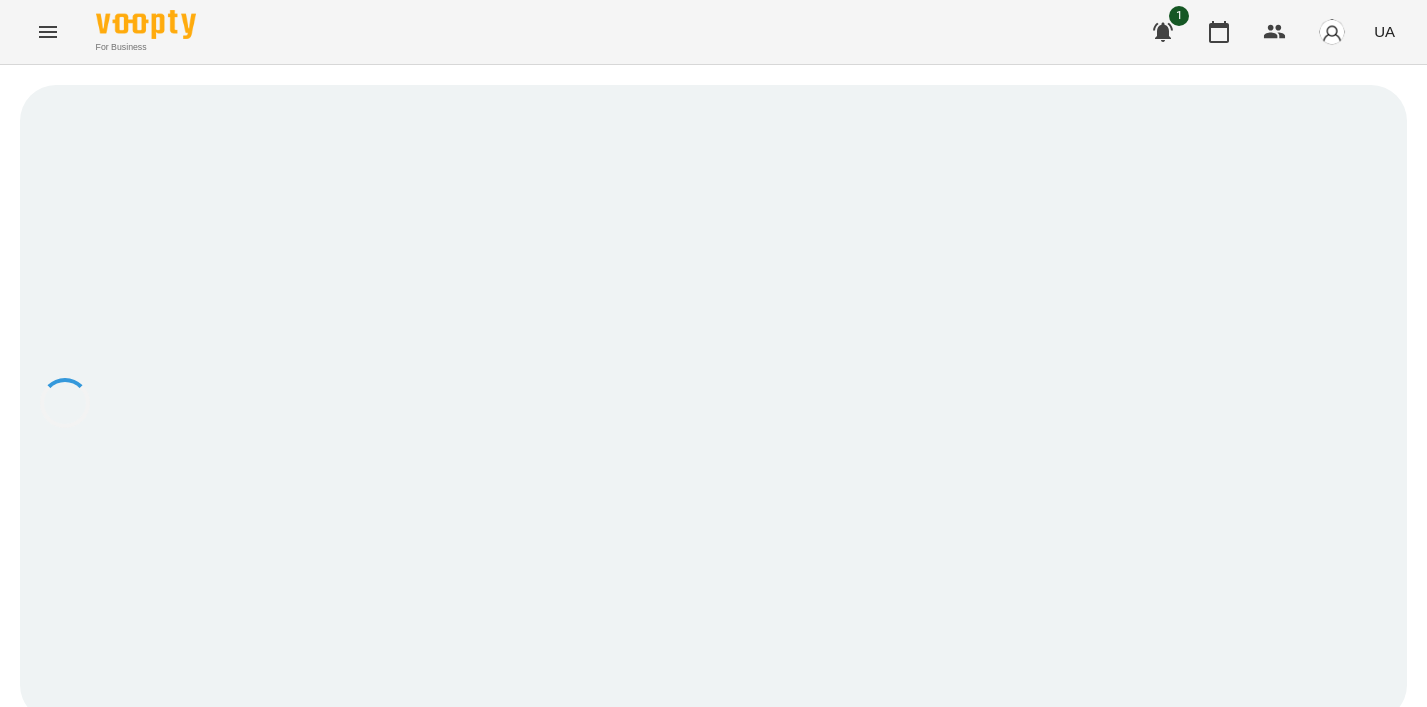 scroll, scrollTop: 0, scrollLeft: 0, axis: both 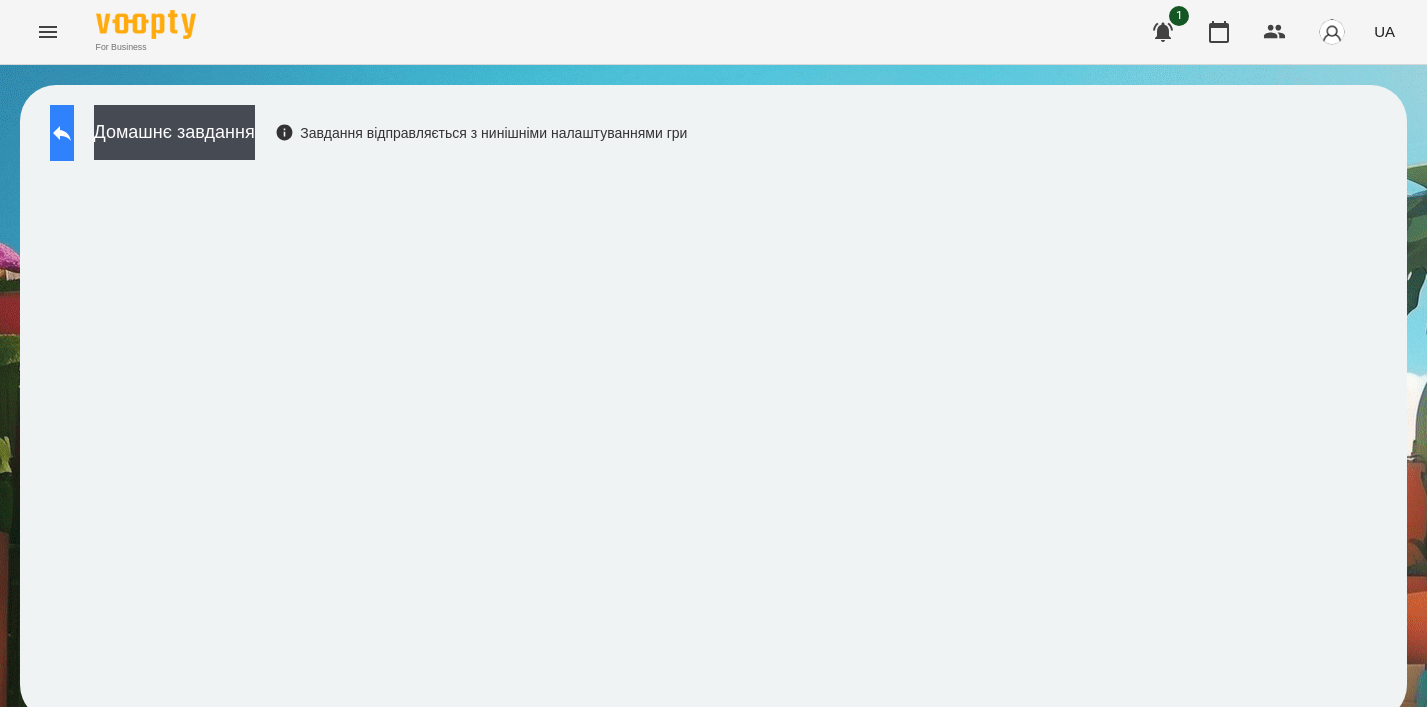 click 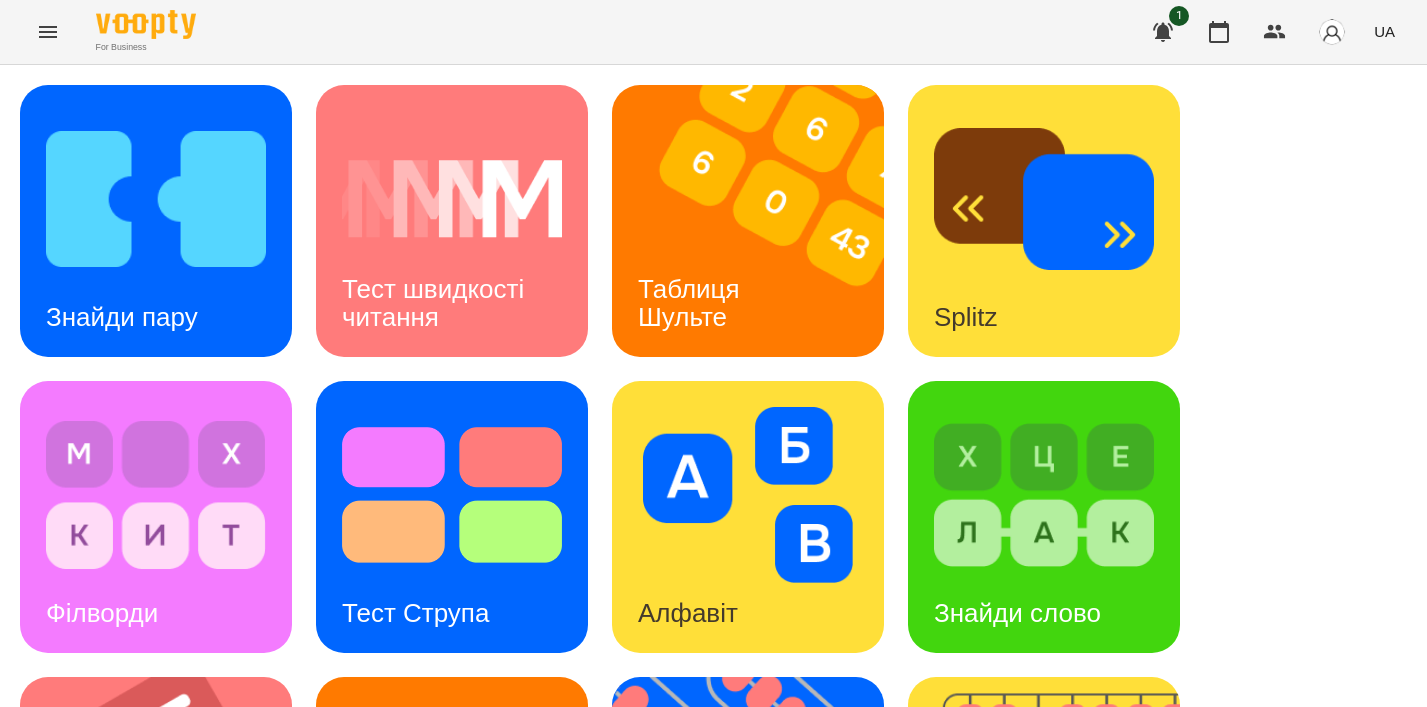 scroll, scrollTop: 544, scrollLeft: 0, axis: vertical 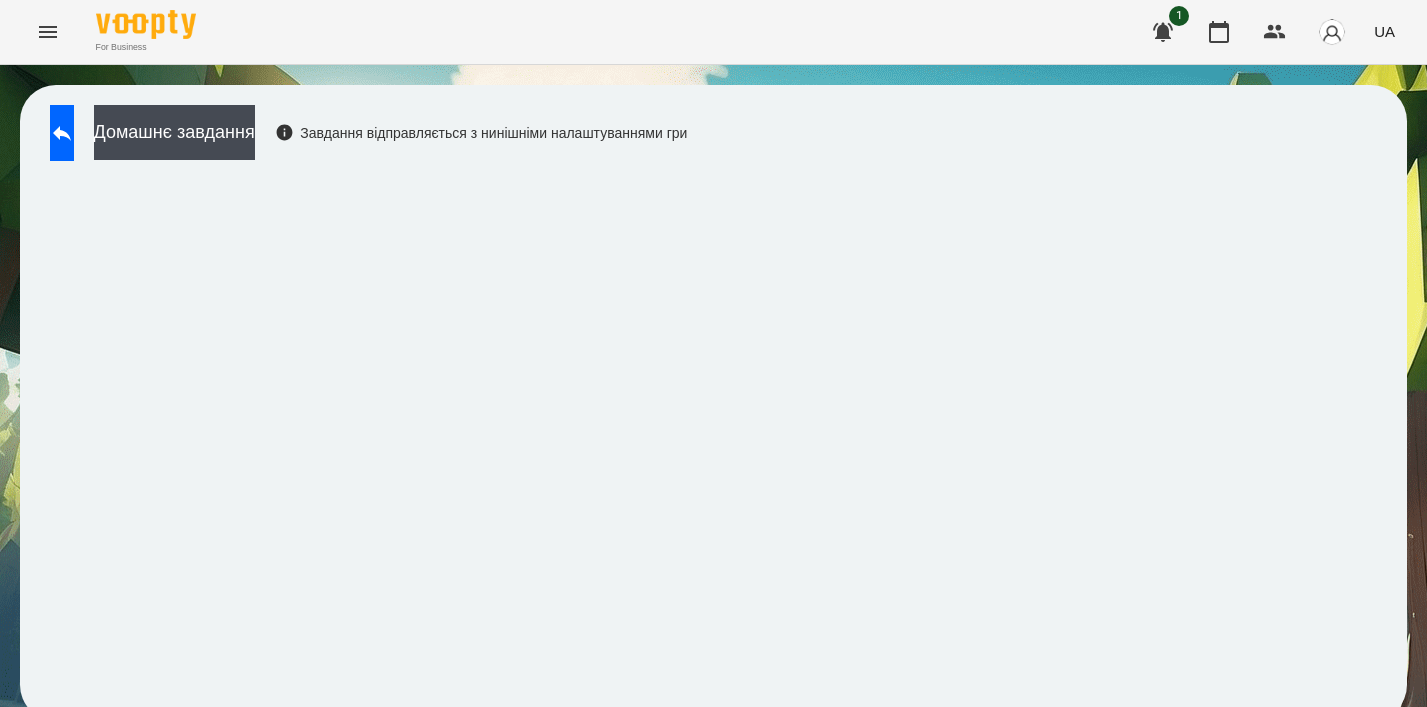 click on "UA" at bounding box center (1384, 31) 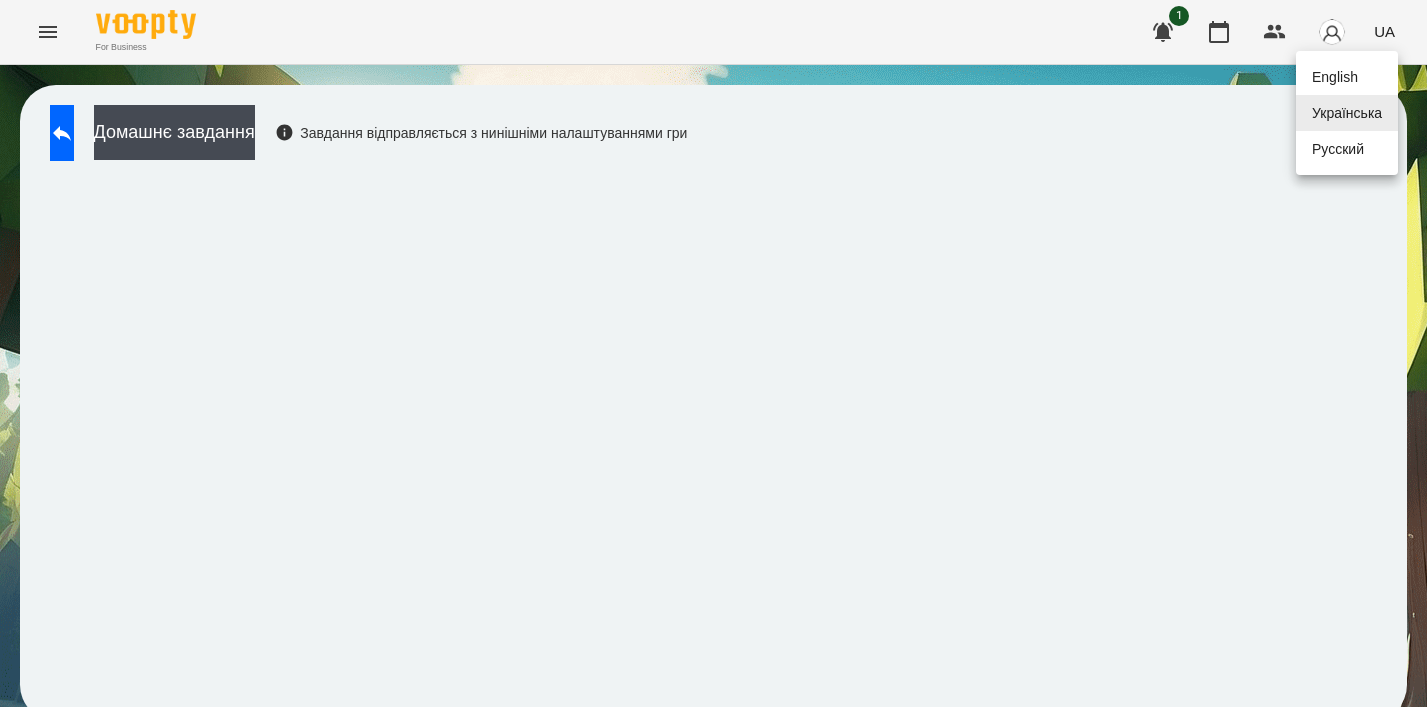click on "English" at bounding box center [1347, 77] 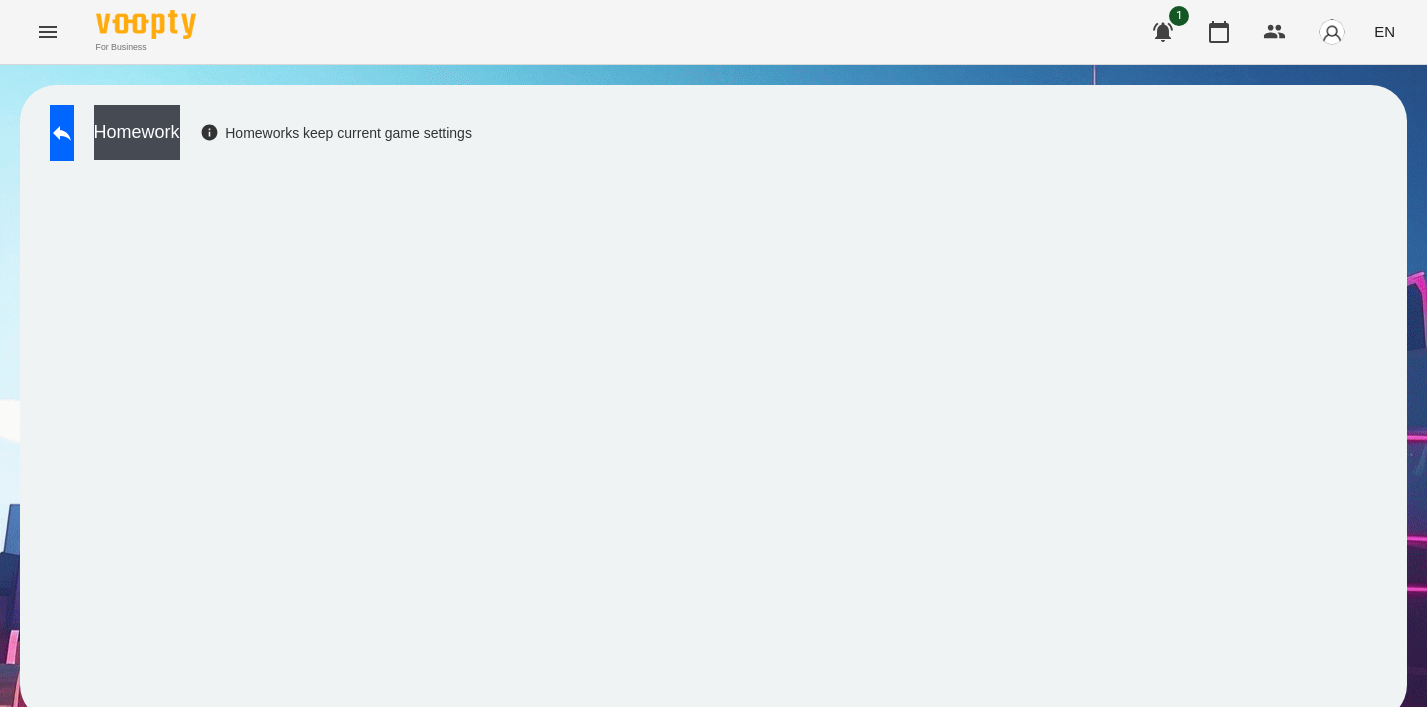 click on "Homework Homeworks keep current game settings" at bounding box center [256, 138] 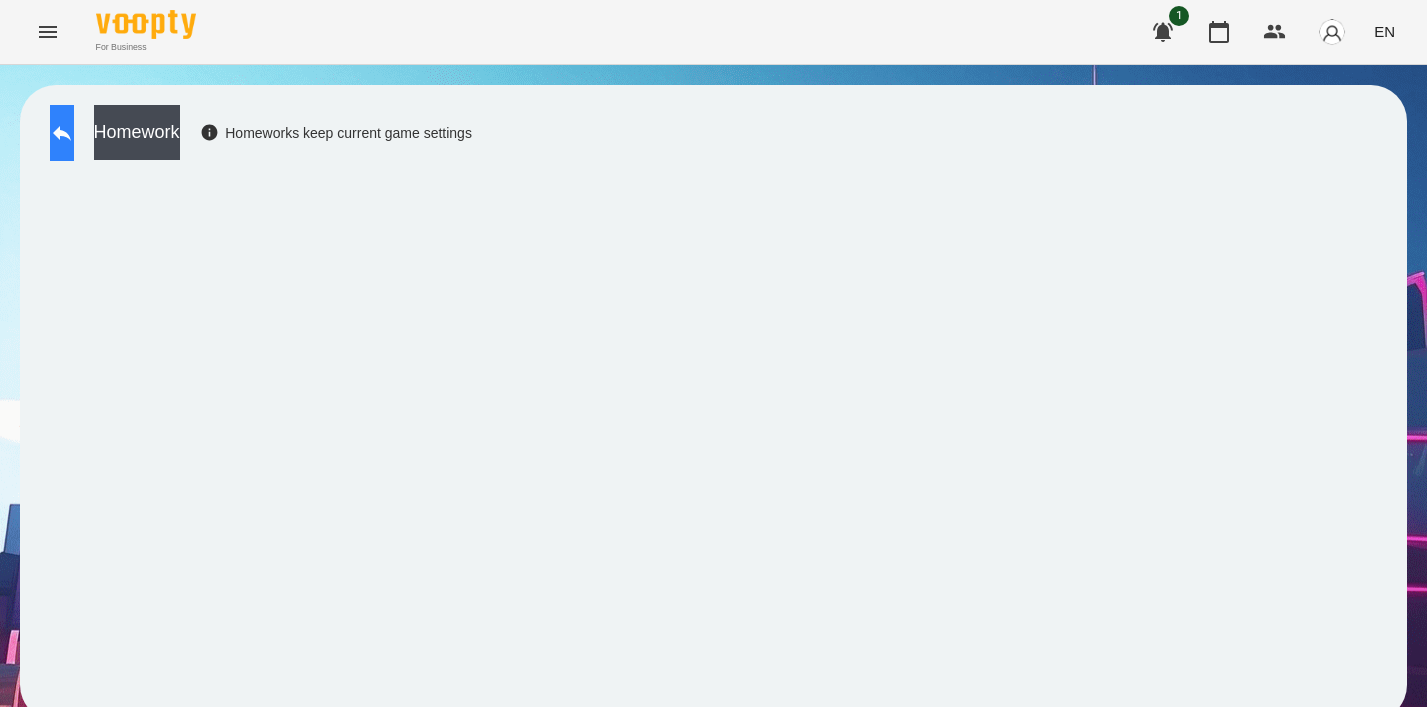 click 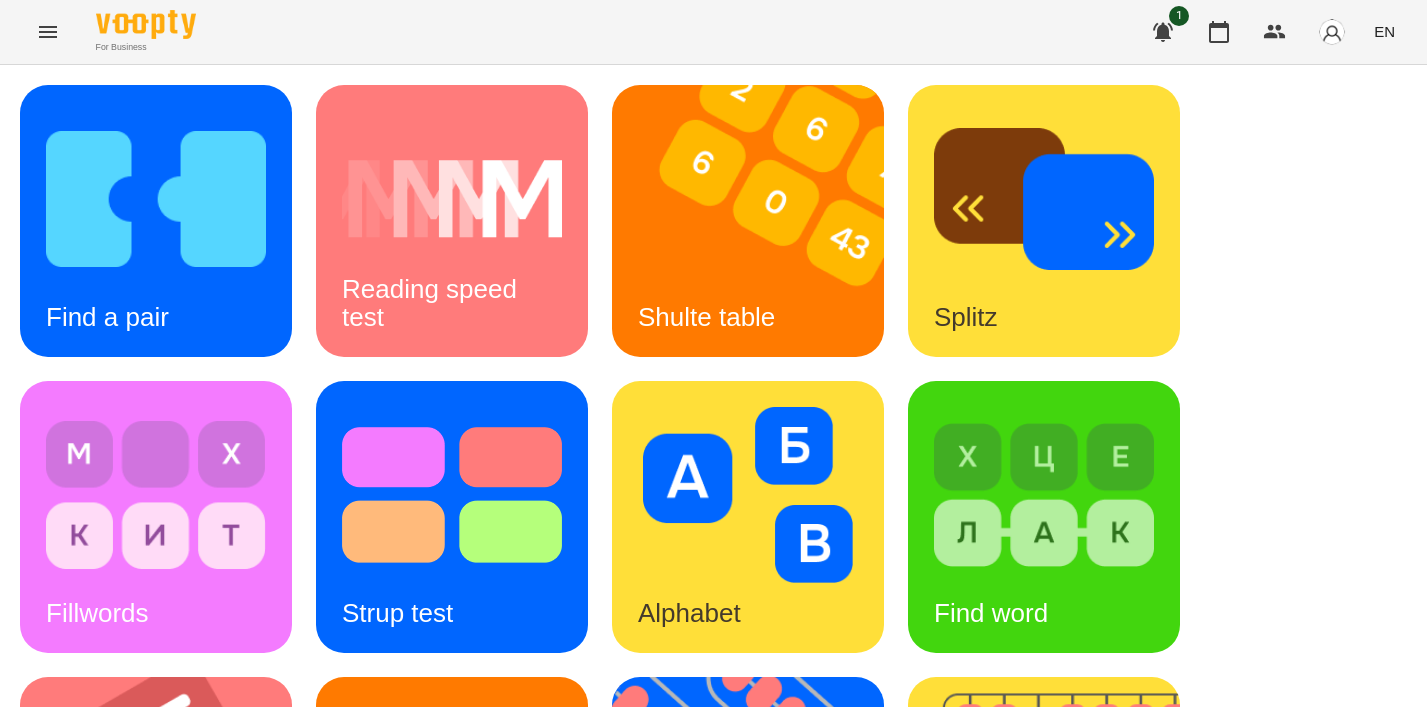 scroll, scrollTop: 785, scrollLeft: 0, axis: vertical 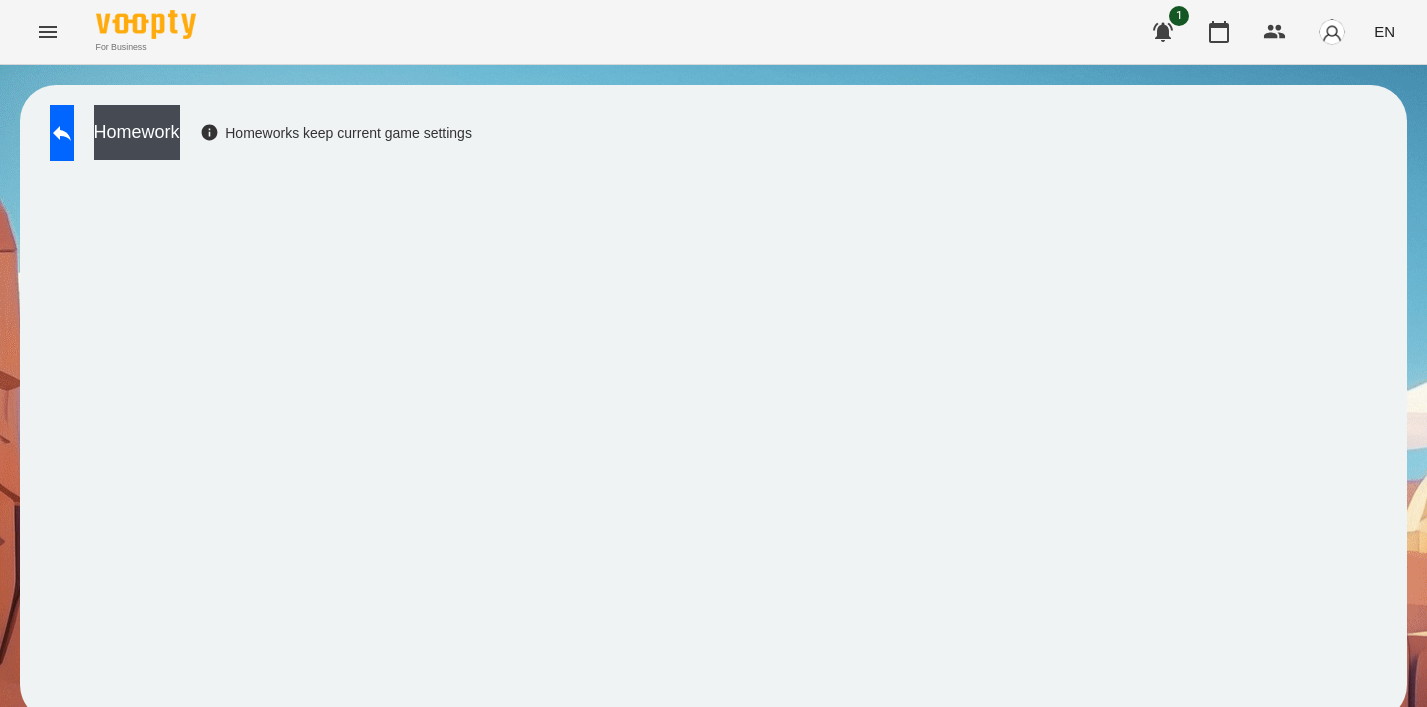 click on "EN" at bounding box center [1384, 31] 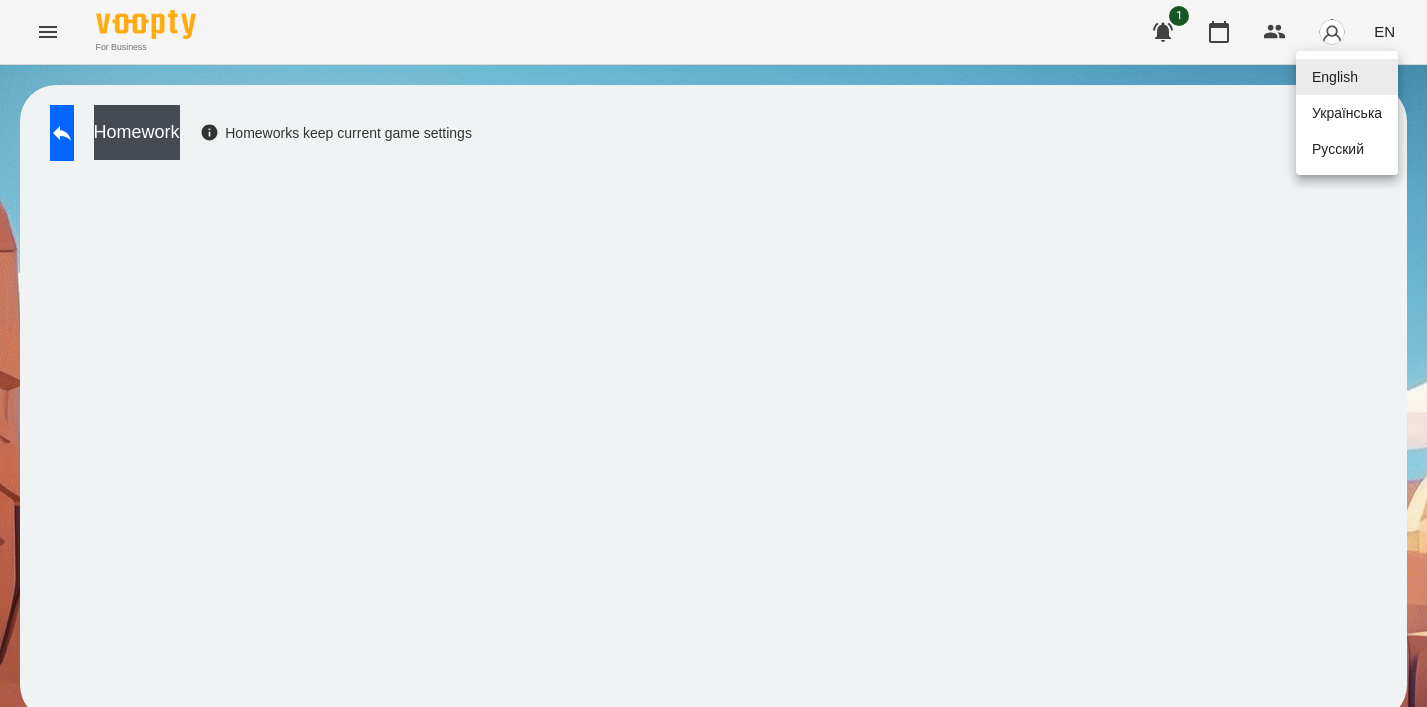 click on "Українська" at bounding box center [1347, 113] 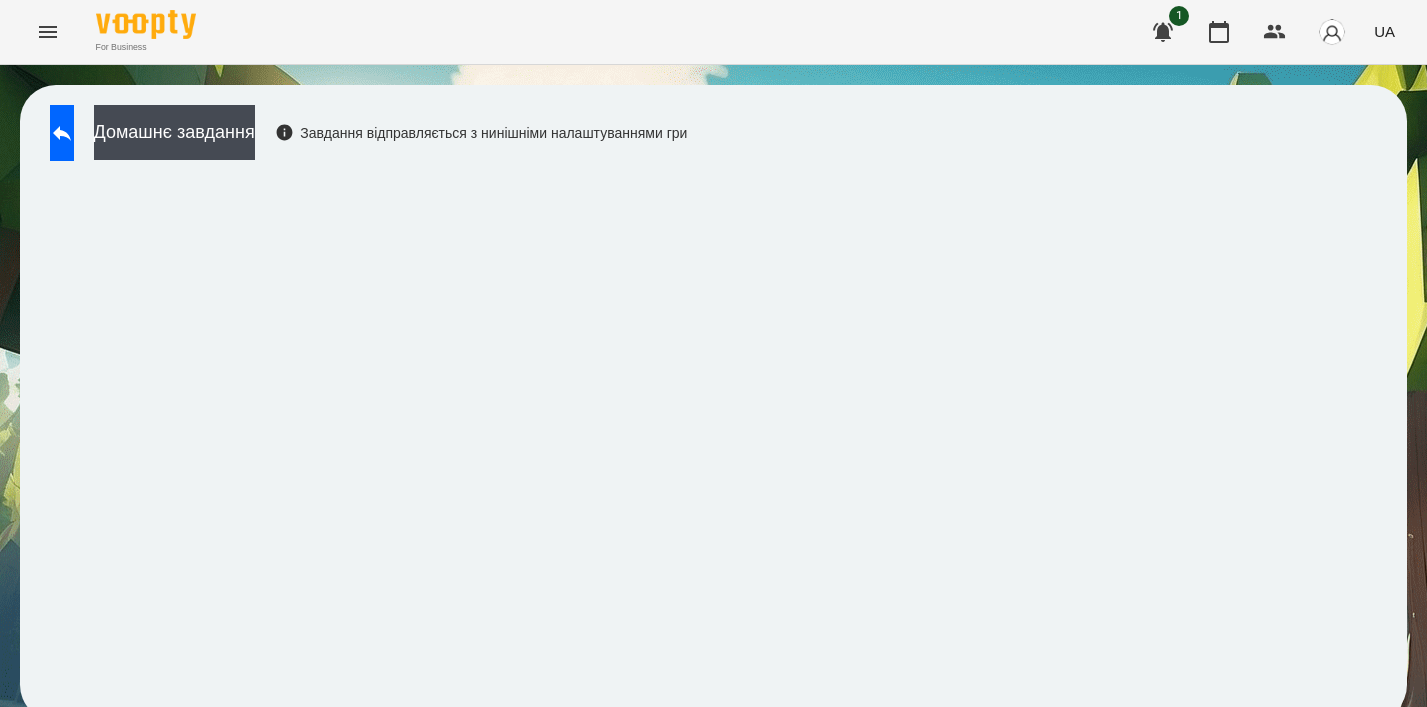 scroll, scrollTop: 13, scrollLeft: 0, axis: vertical 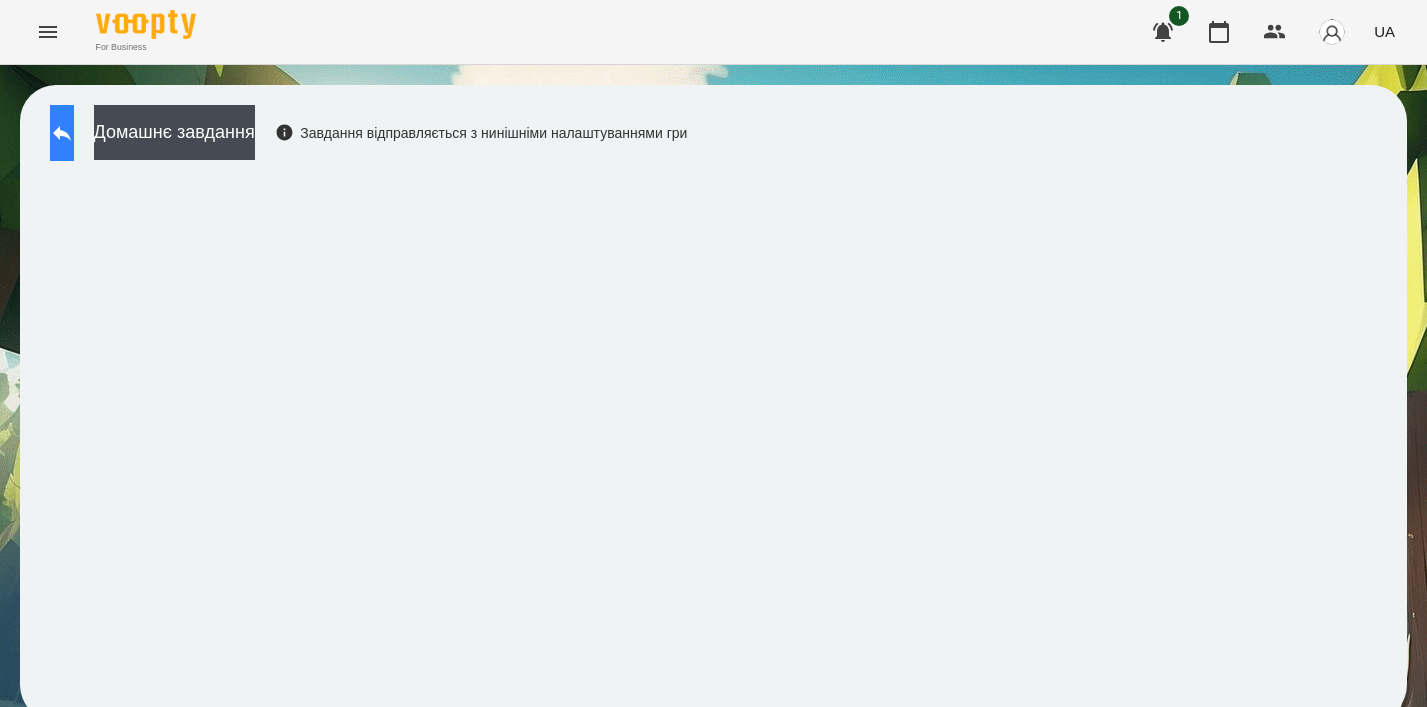 click at bounding box center (62, 133) 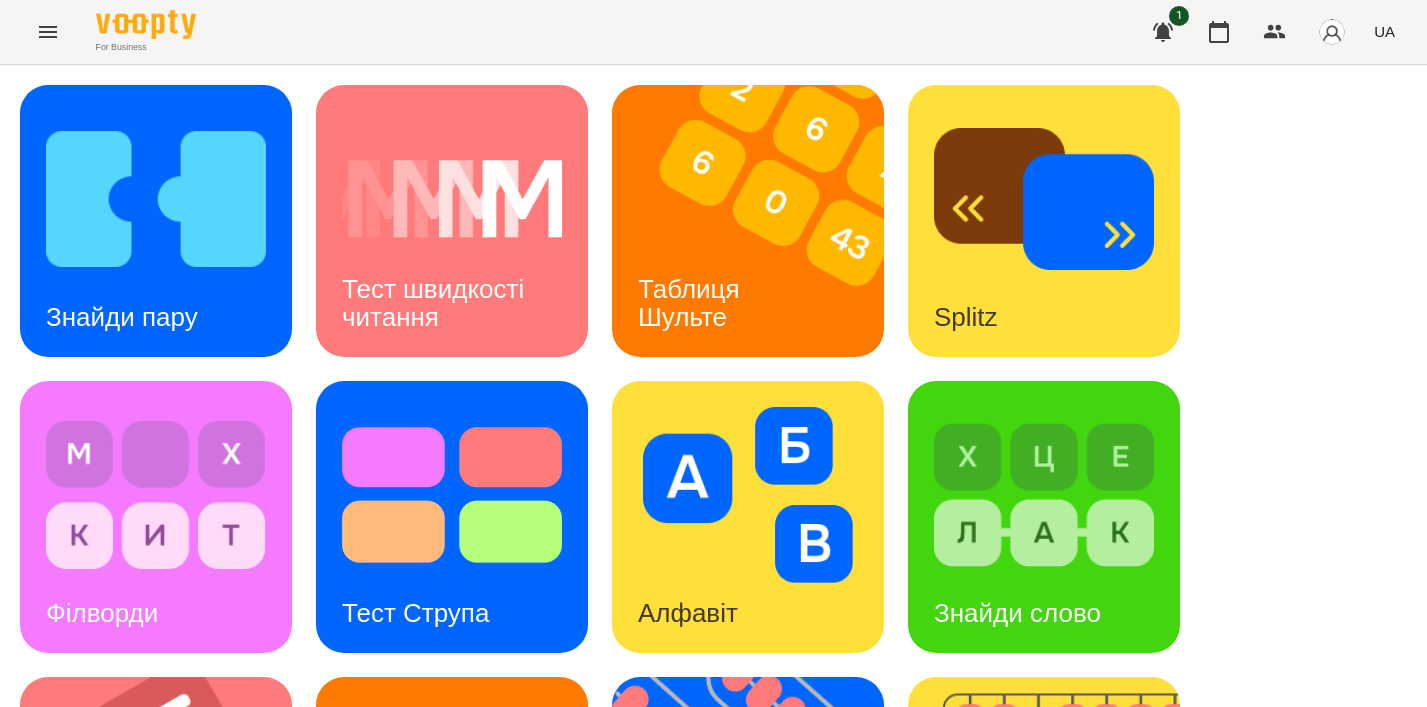 scroll, scrollTop: 854, scrollLeft: 0, axis: vertical 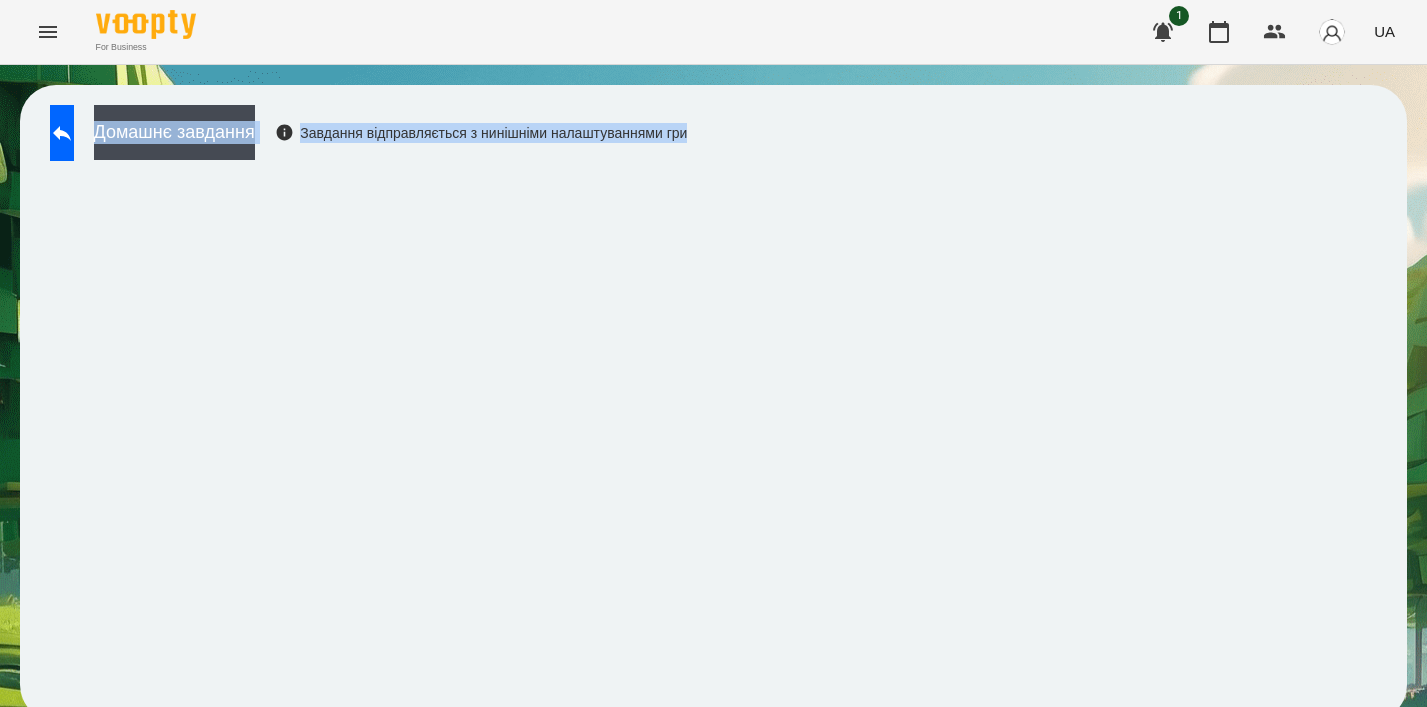 click on "Домашнє завдання Завдання відправляється з нинішніми налаштуваннями гри" at bounding box center (363, 138) 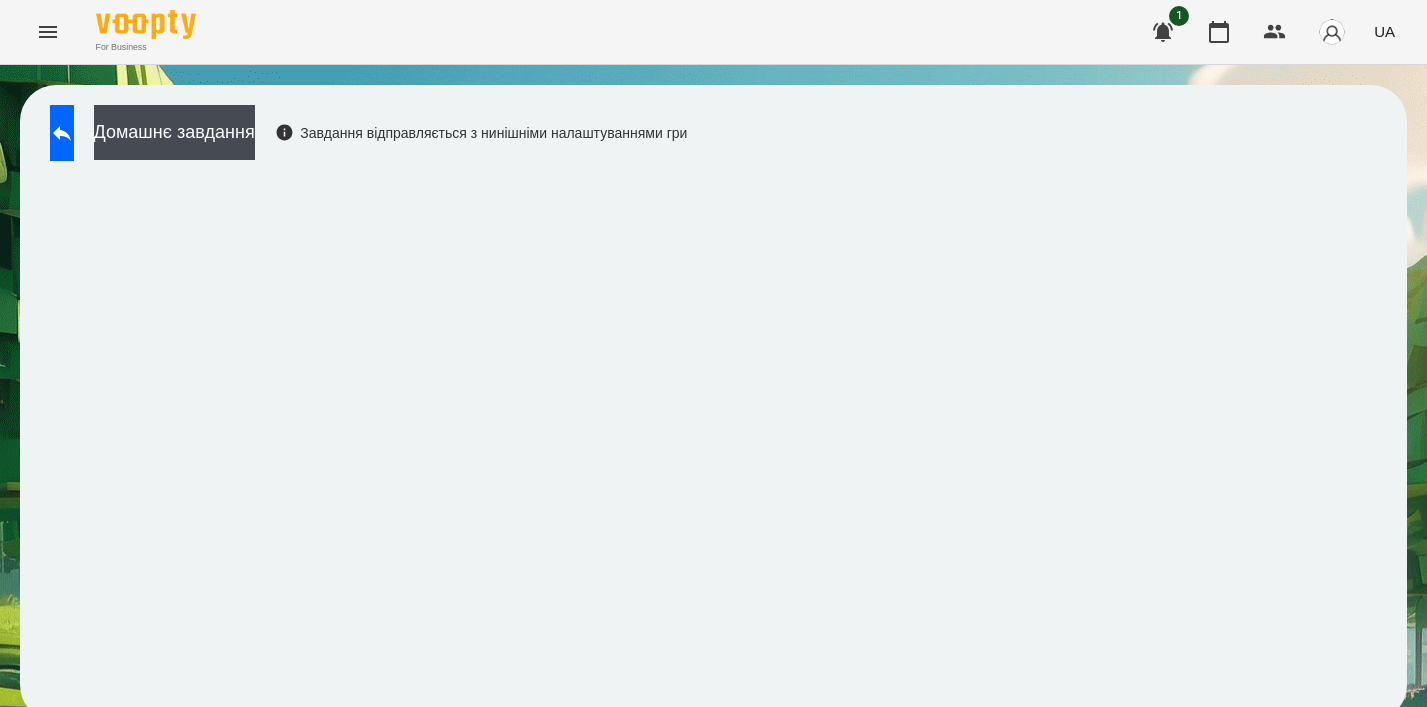 click on "Домашнє завдання Завдання відправляється з нинішніми налаштуваннями гри" at bounding box center (363, 138) 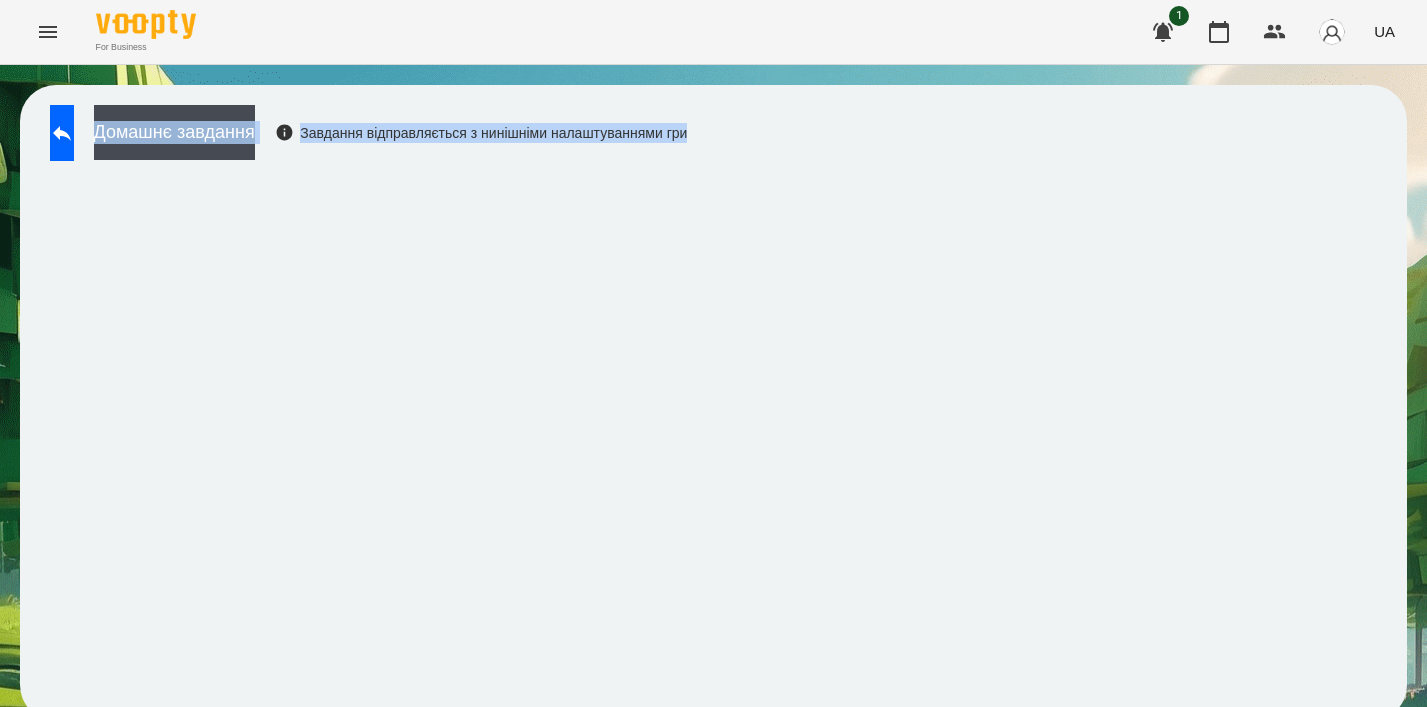 click on "Домашнє завдання Завдання відправляється з нинішніми налаштуваннями гри" at bounding box center [363, 138] 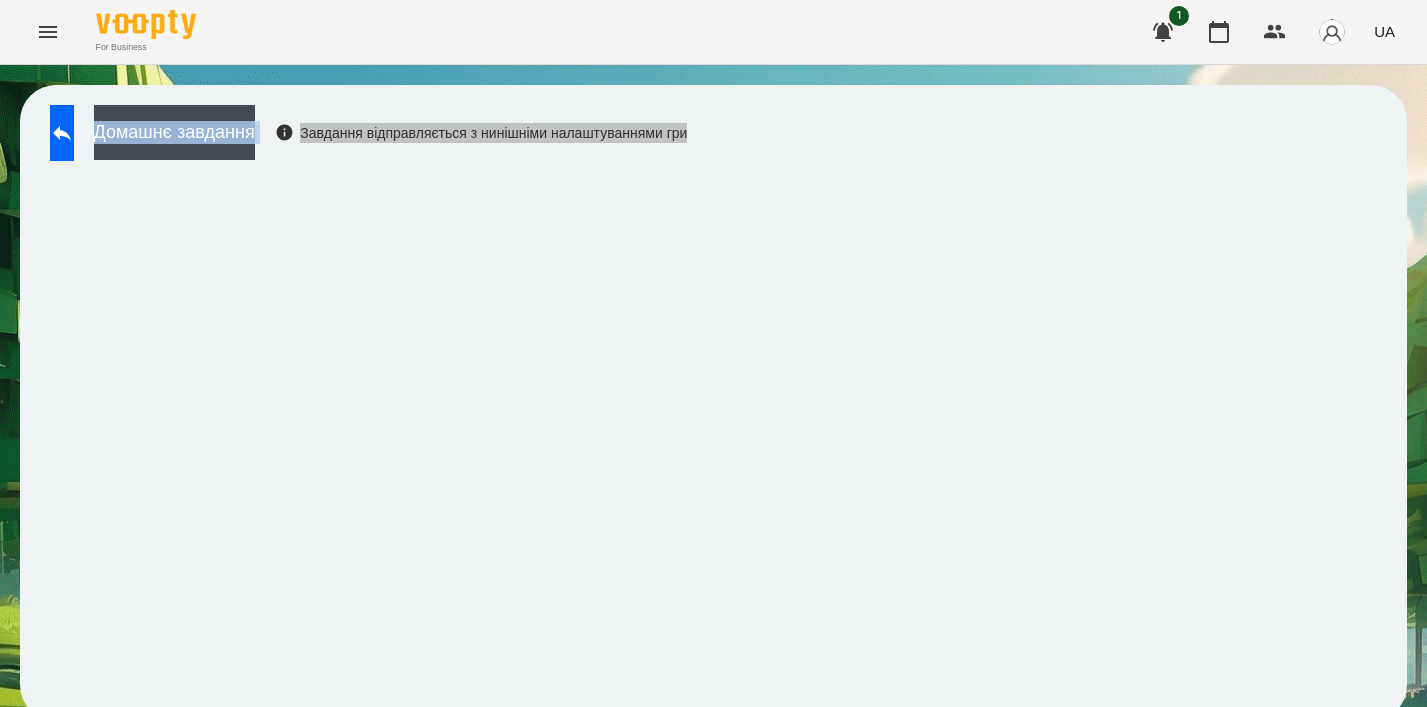 click 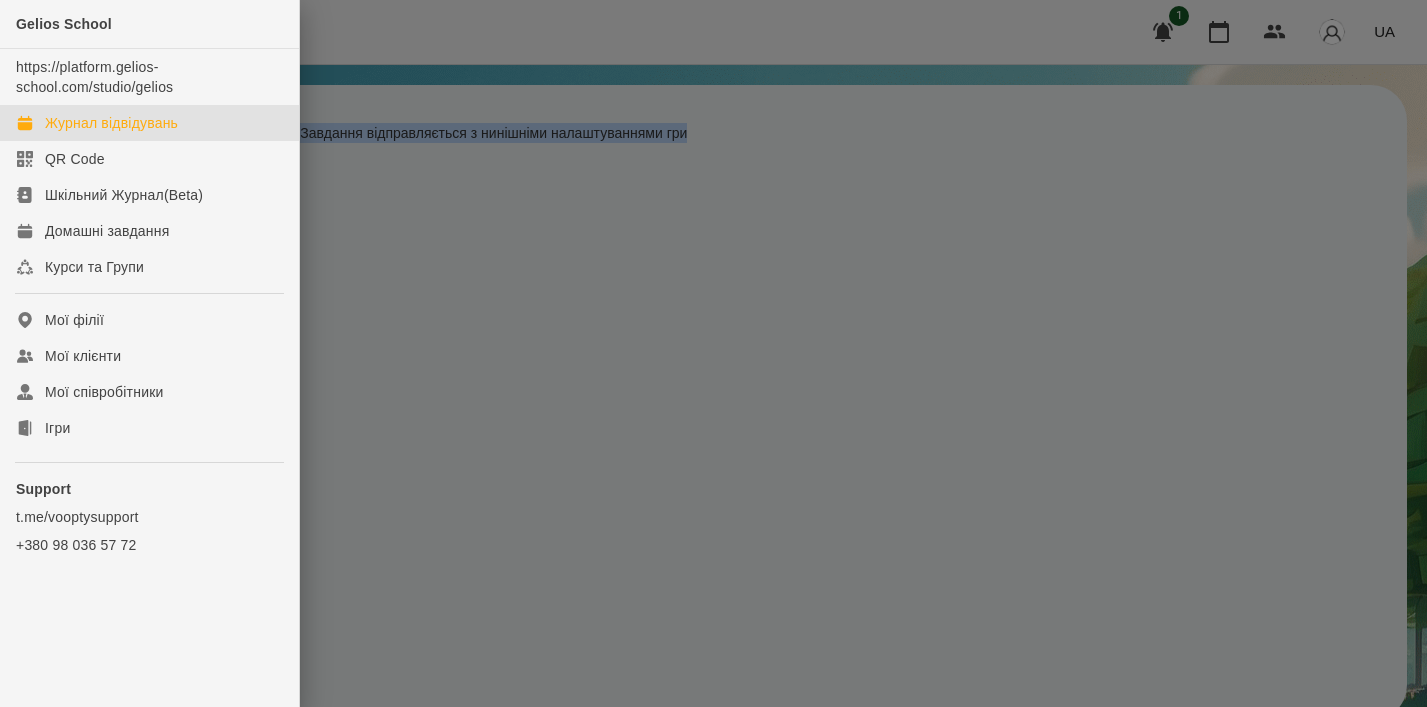 click on "Журнал відвідувань" at bounding box center (111, 123) 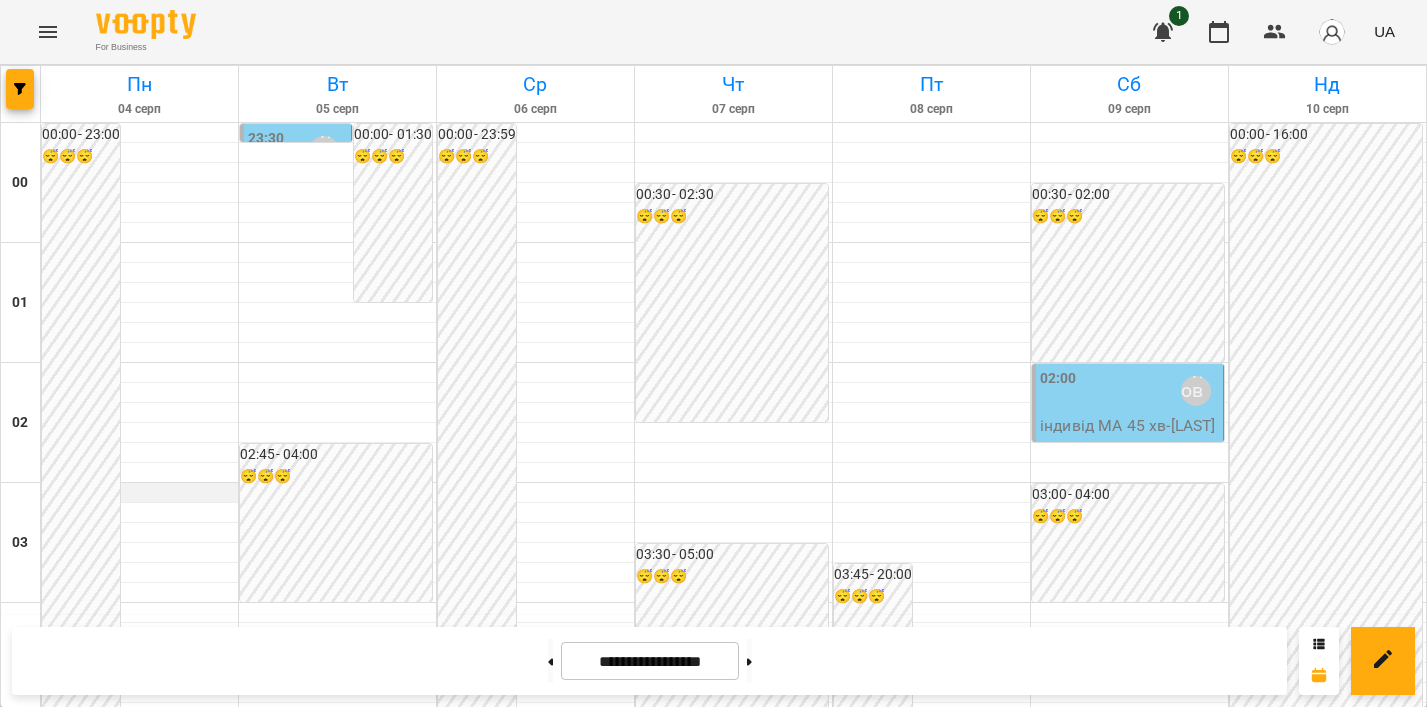 scroll, scrollTop: 2386, scrollLeft: 0, axis: vertical 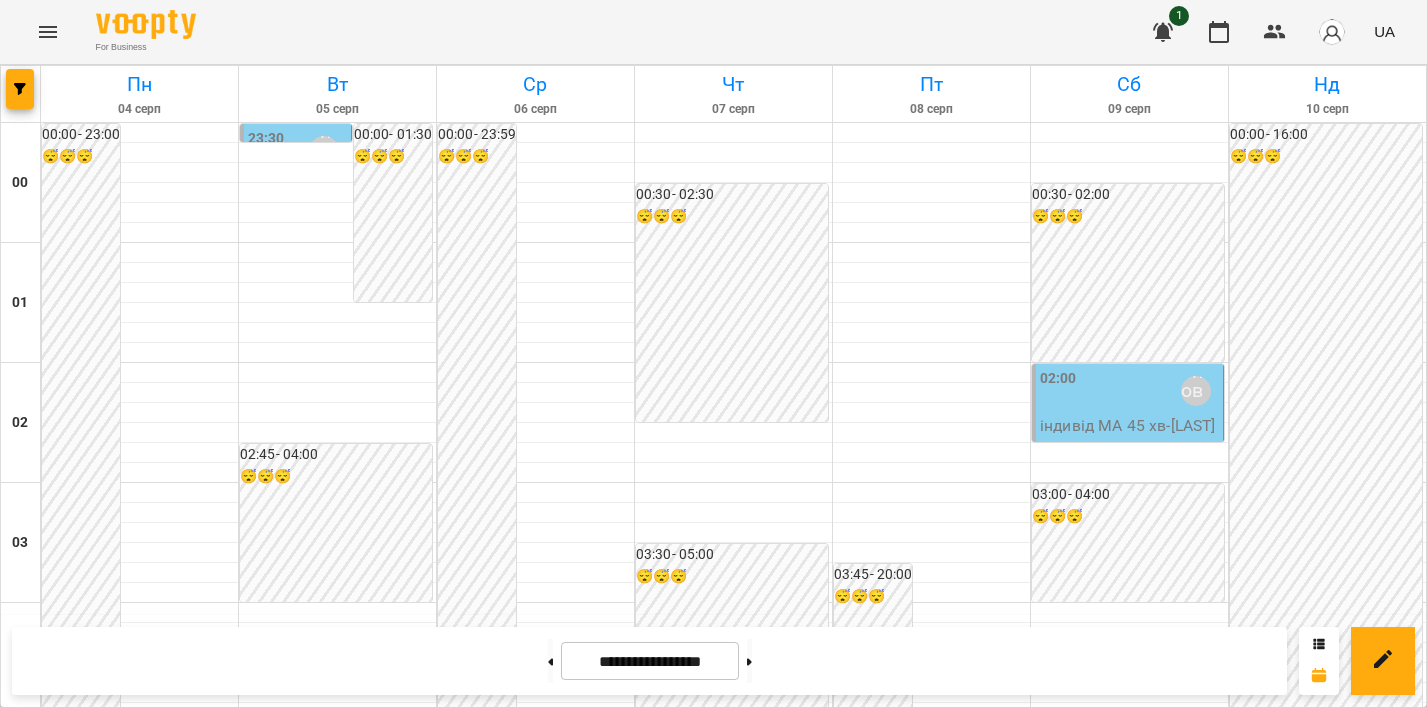 click on "[TIME] [LAST] [NAME]" at bounding box center [139, 2971] 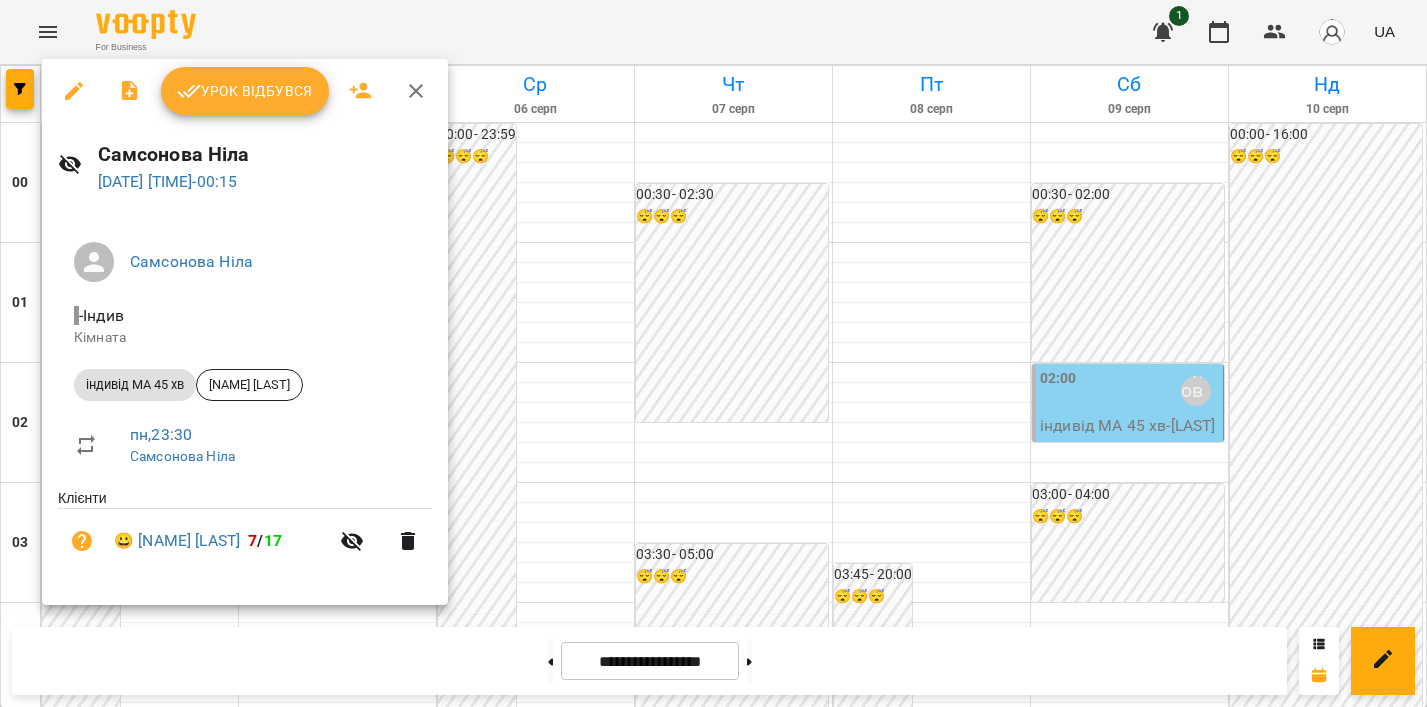 click on "Урок відбувся" at bounding box center [245, 91] 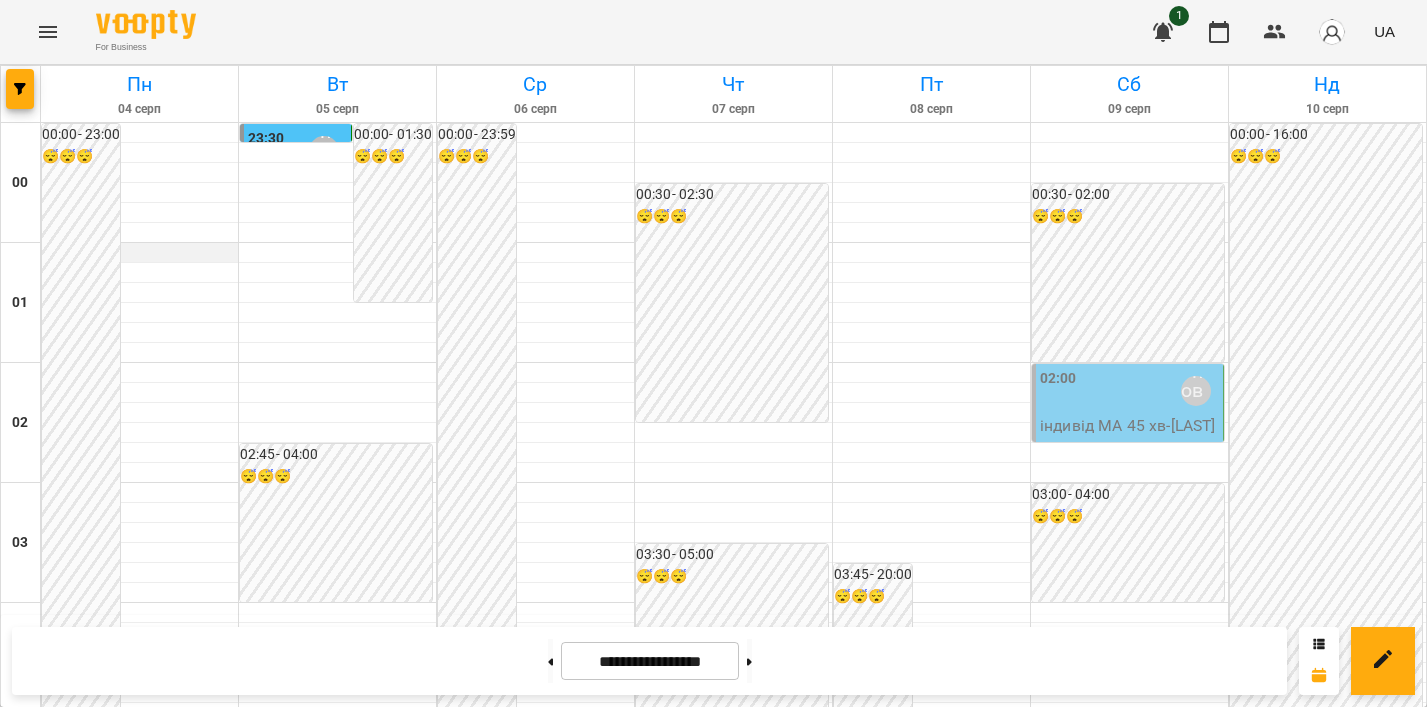 scroll, scrollTop: 2386, scrollLeft: 0, axis: vertical 